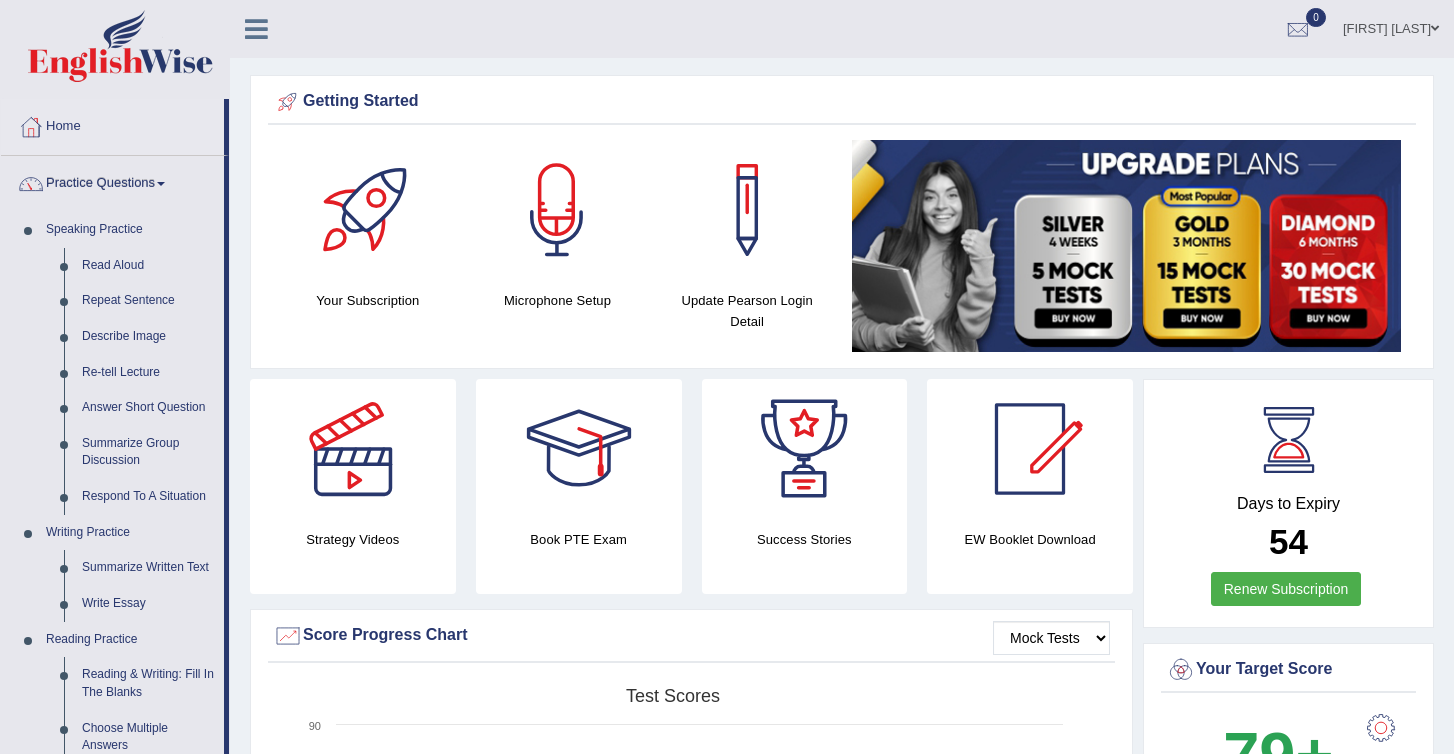 scroll, scrollTop: 149, scrollLeft: 0, axis: vertical 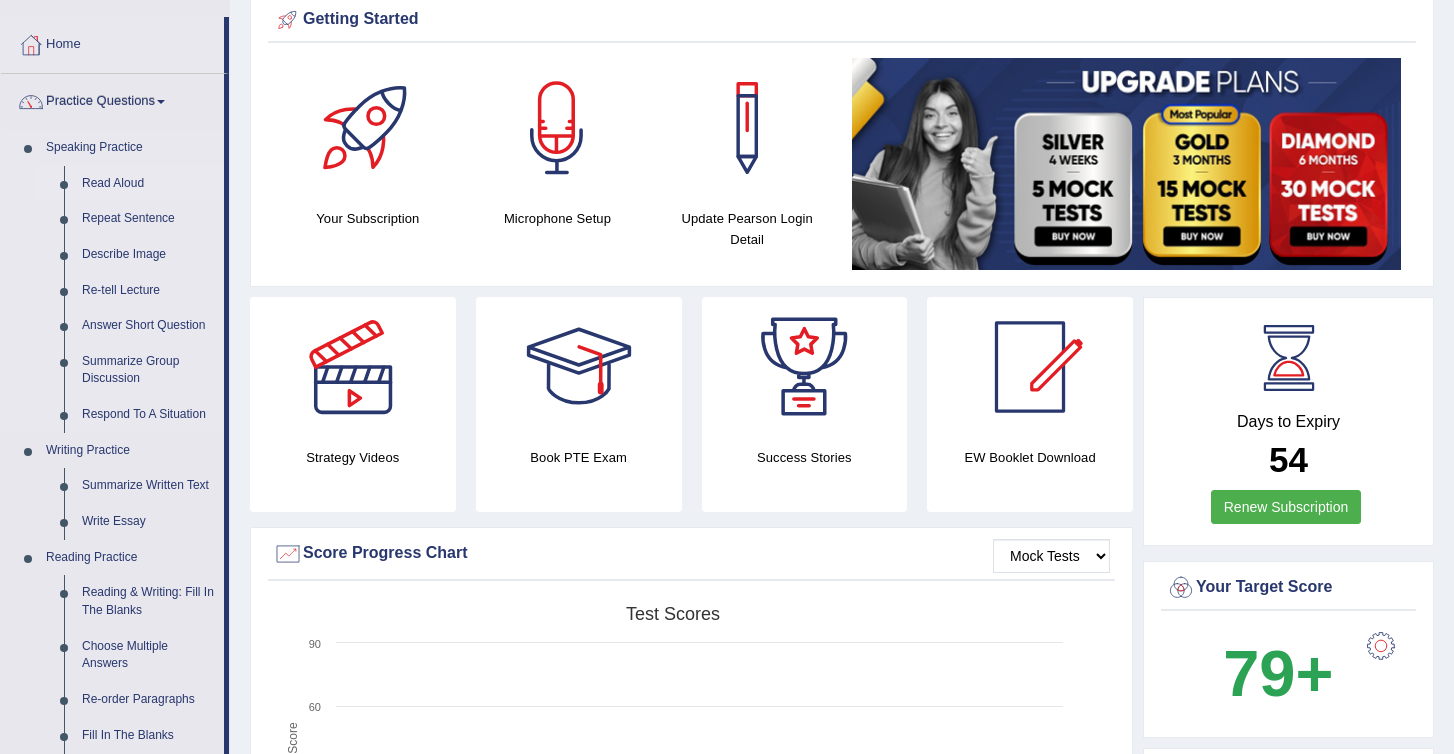 click on "Read Aloud" at bounding box center [148, 184] 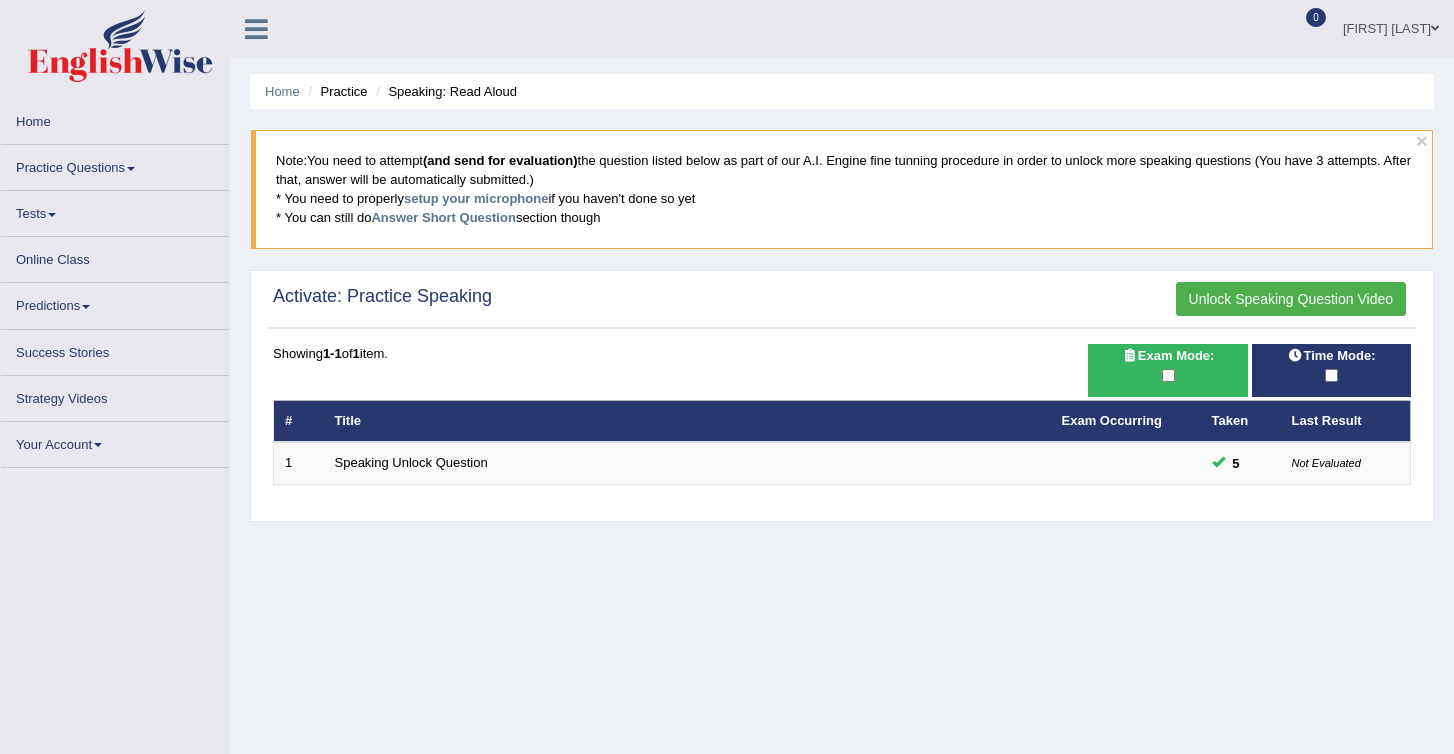 scroll, scrollTop: 0, scrollLeft: 0, axis: both 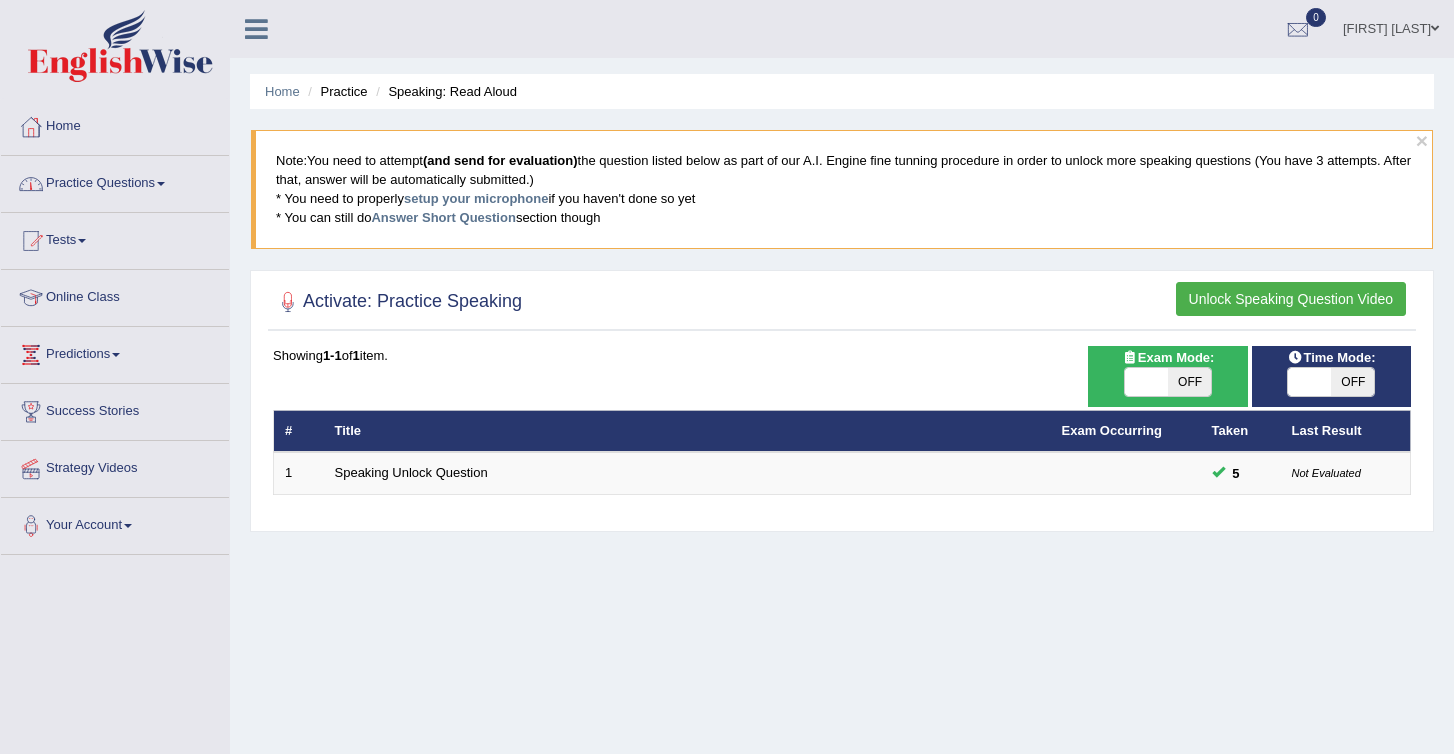 click on "Practice Questions" at bounding box center [115, 181] 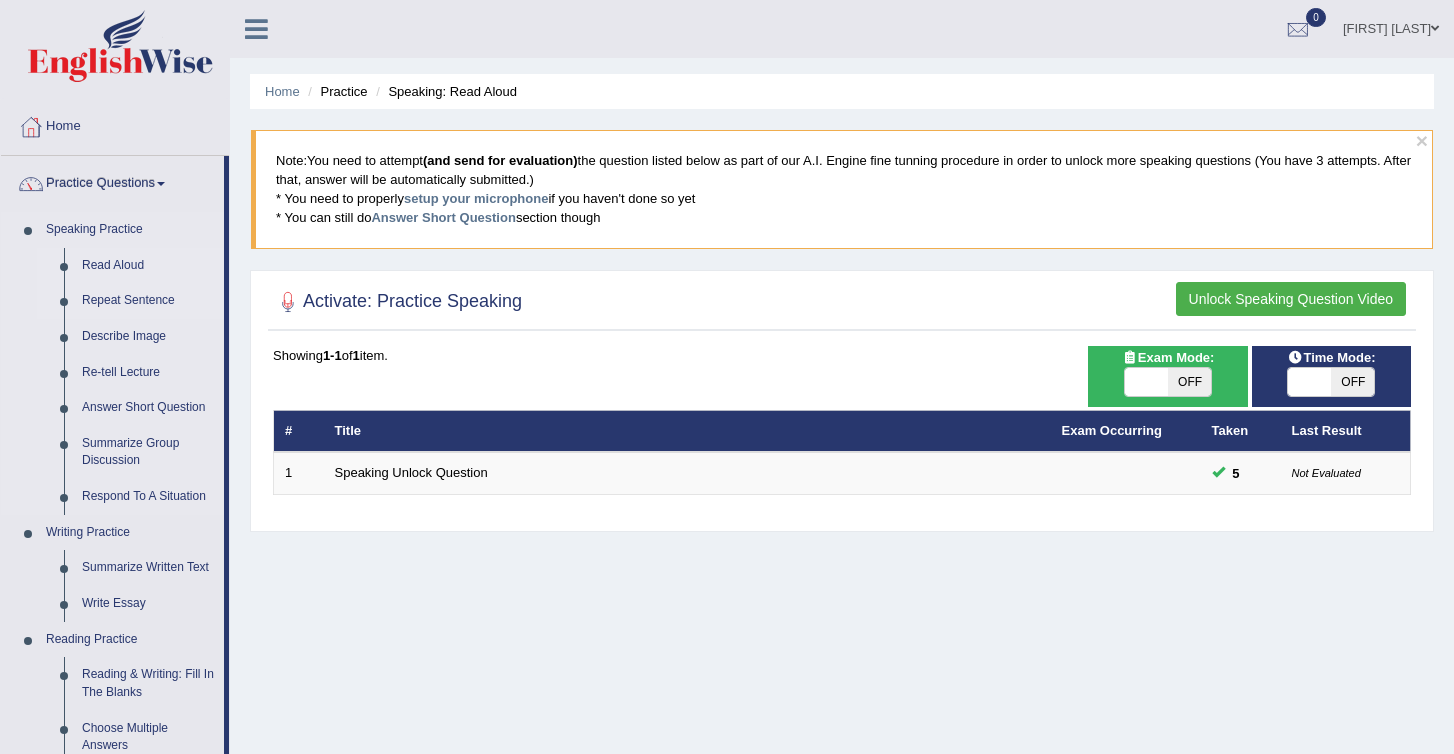 click on "Repeat Sentence" at bounding box center (148, 301) 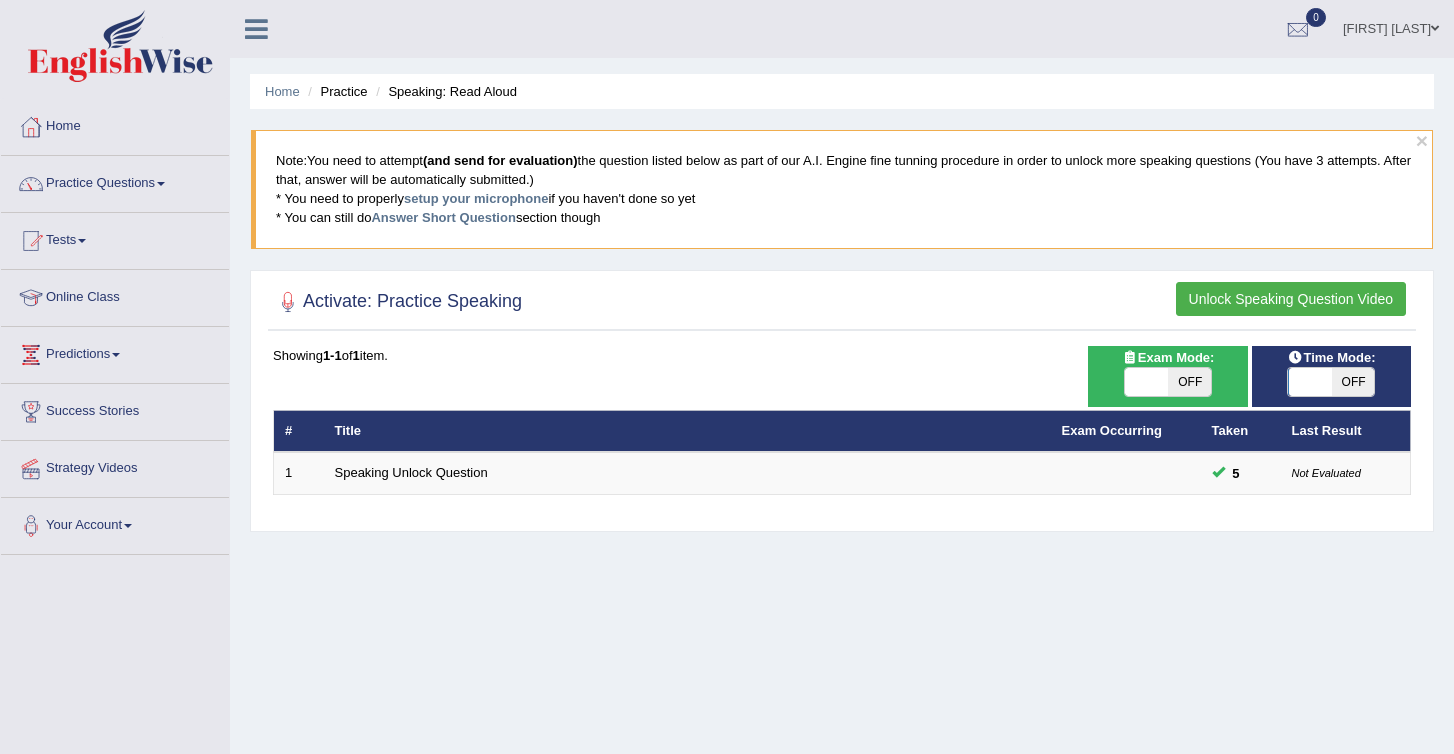 scroll, scrollTop: 0, scrollLeft: 0, axis: both 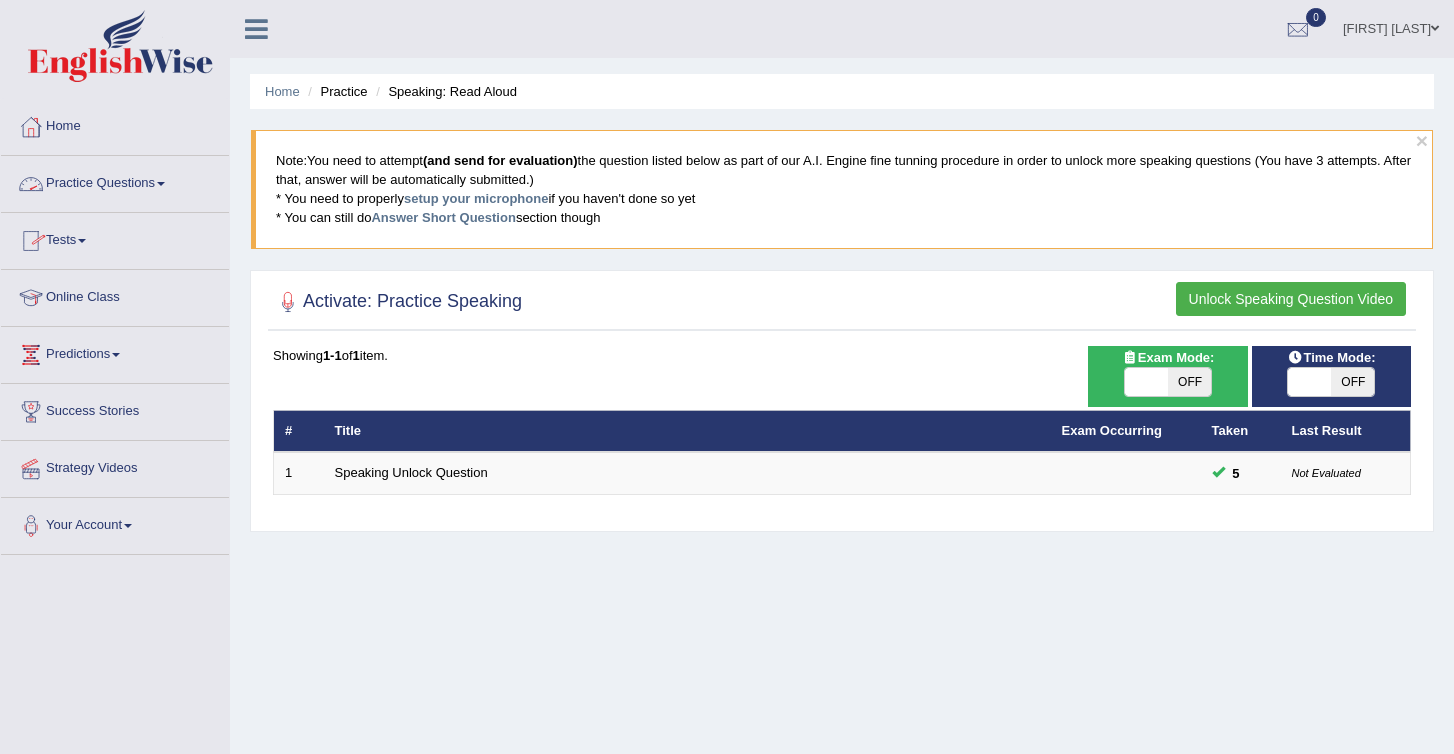 click on "Practice Questions" at bounding box center (115, 181) 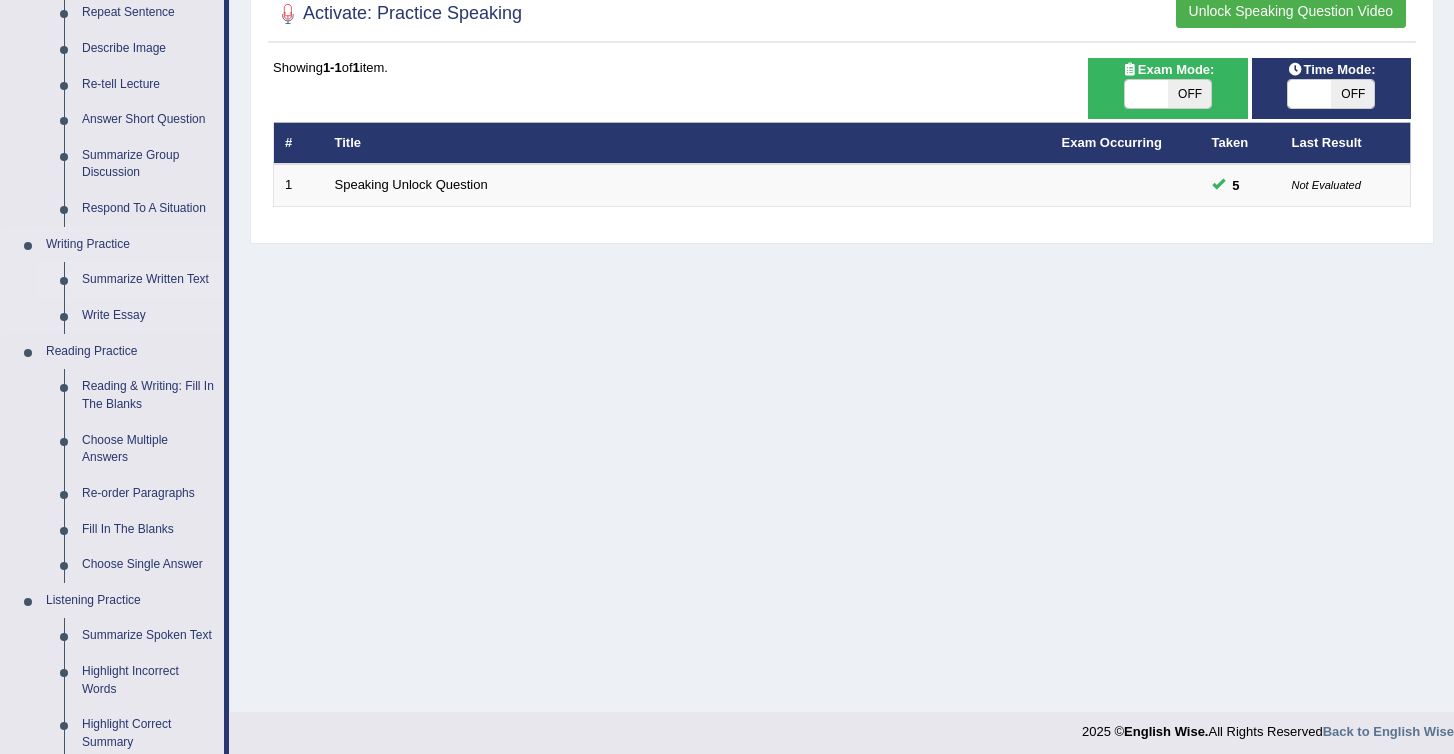 scroll, scrollTop: 290, scrollLeft: 0, axis: vertical 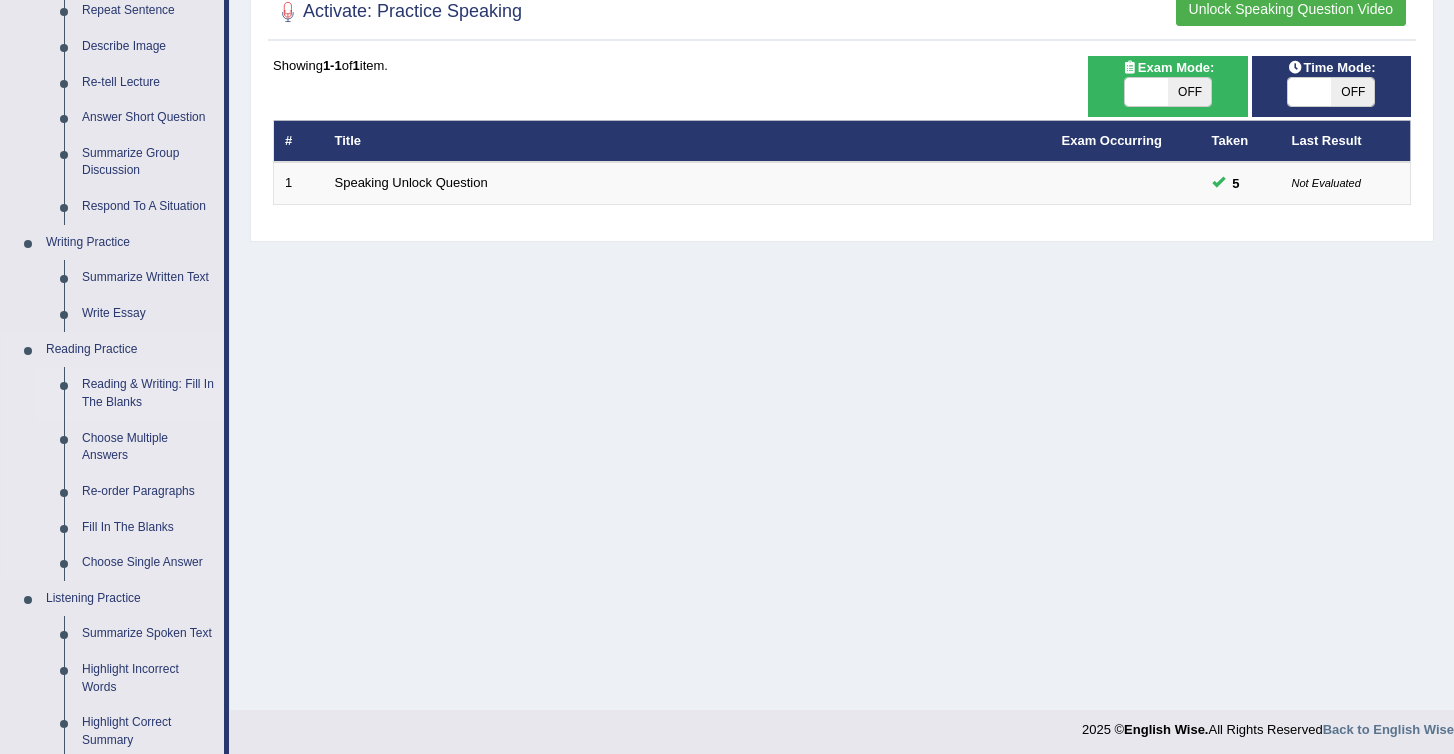 click on "Reading & Writing: Fill In The Blanks" at bounding box center (148, 393) 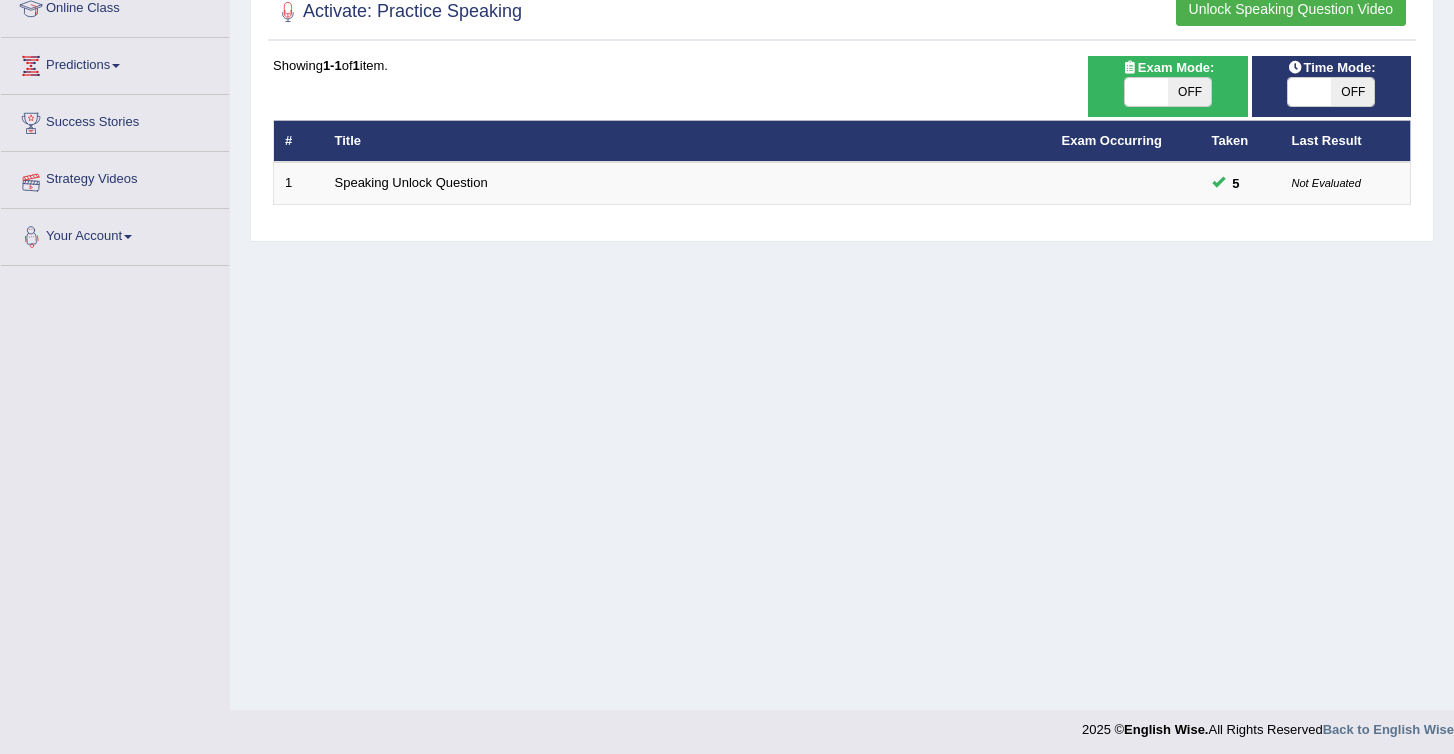 scroll, scrollTop: 296, scrollLeft: 0, axis: vertical 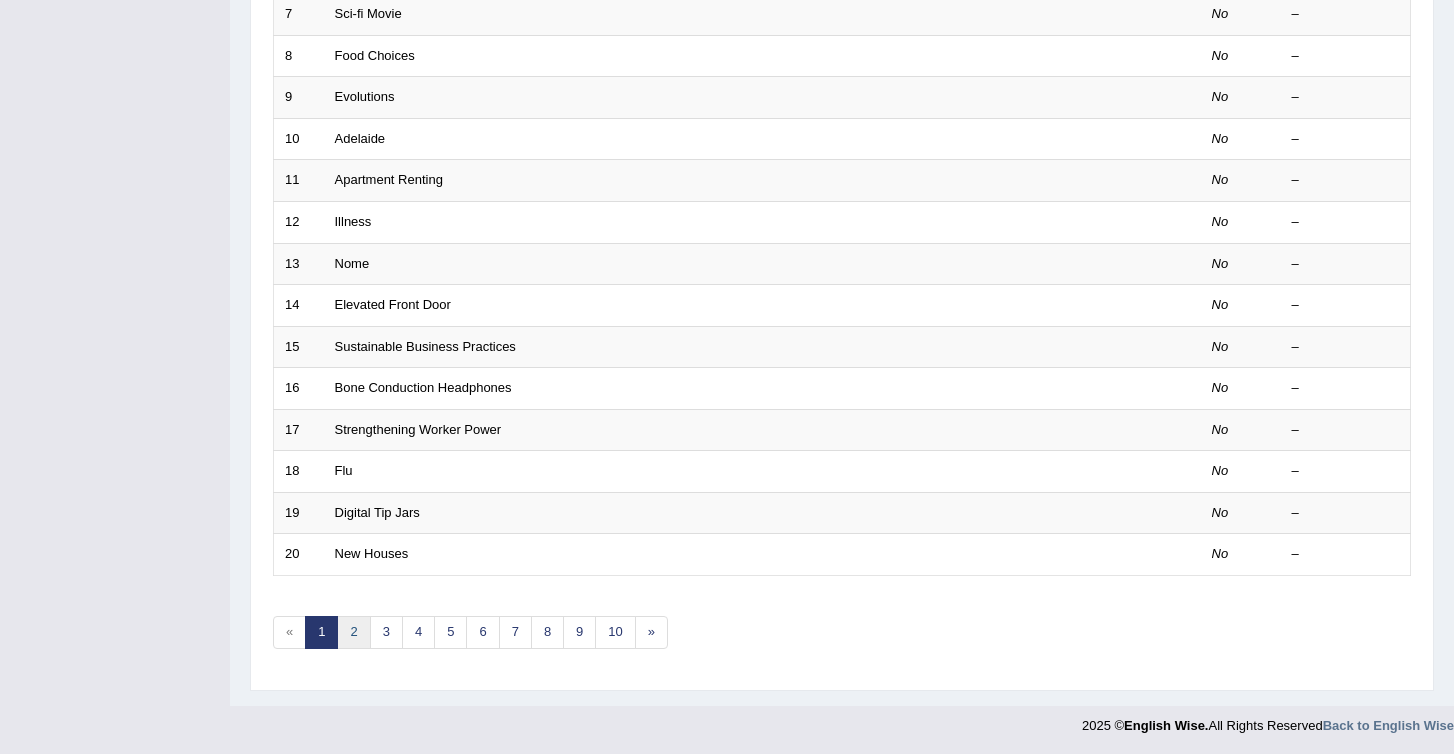 click on "2" at bounding box center [353, 632] 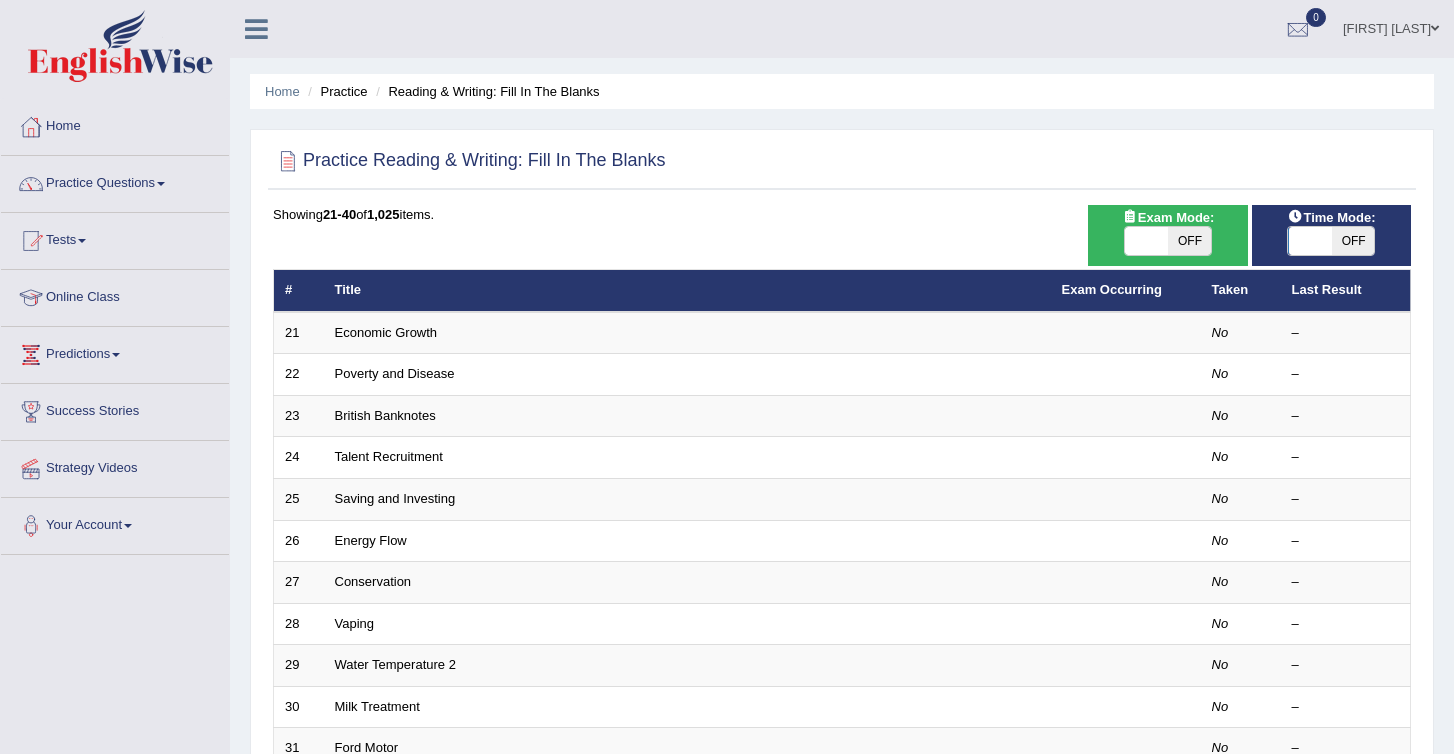 scroll, scrollTop: 0, scrollLeft: 0, axis: both 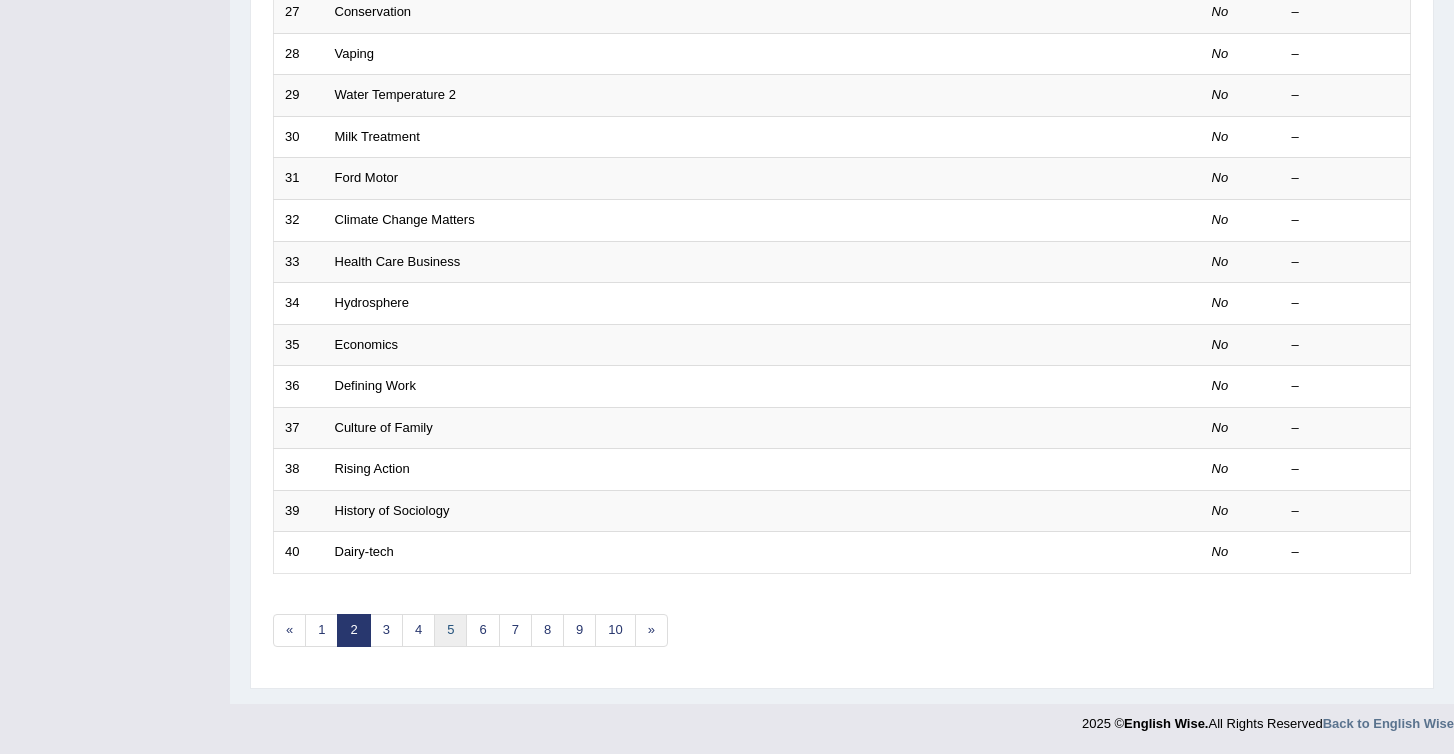 click on "5" at bounding box center [450, 630] 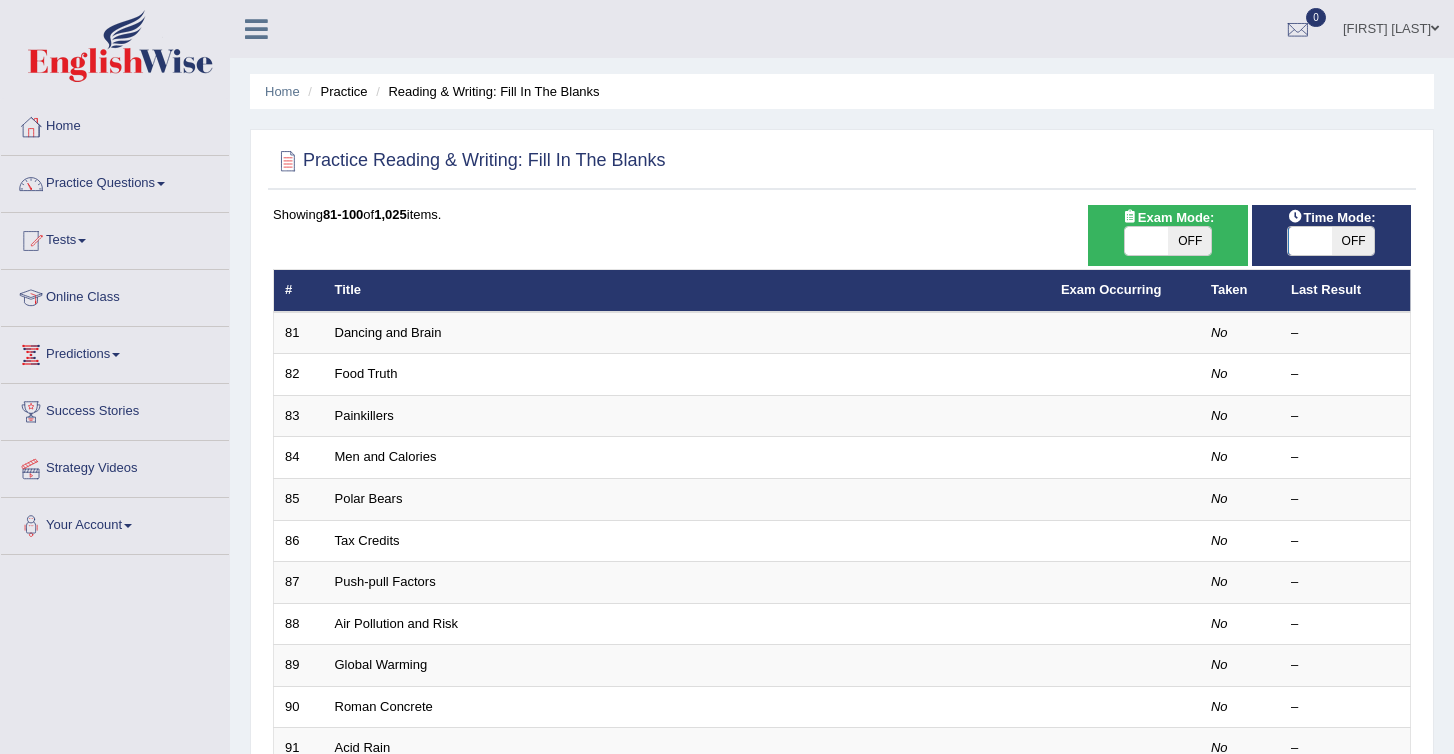 scroll, scrollTop: 0, scrollLeft: 0, axis: both 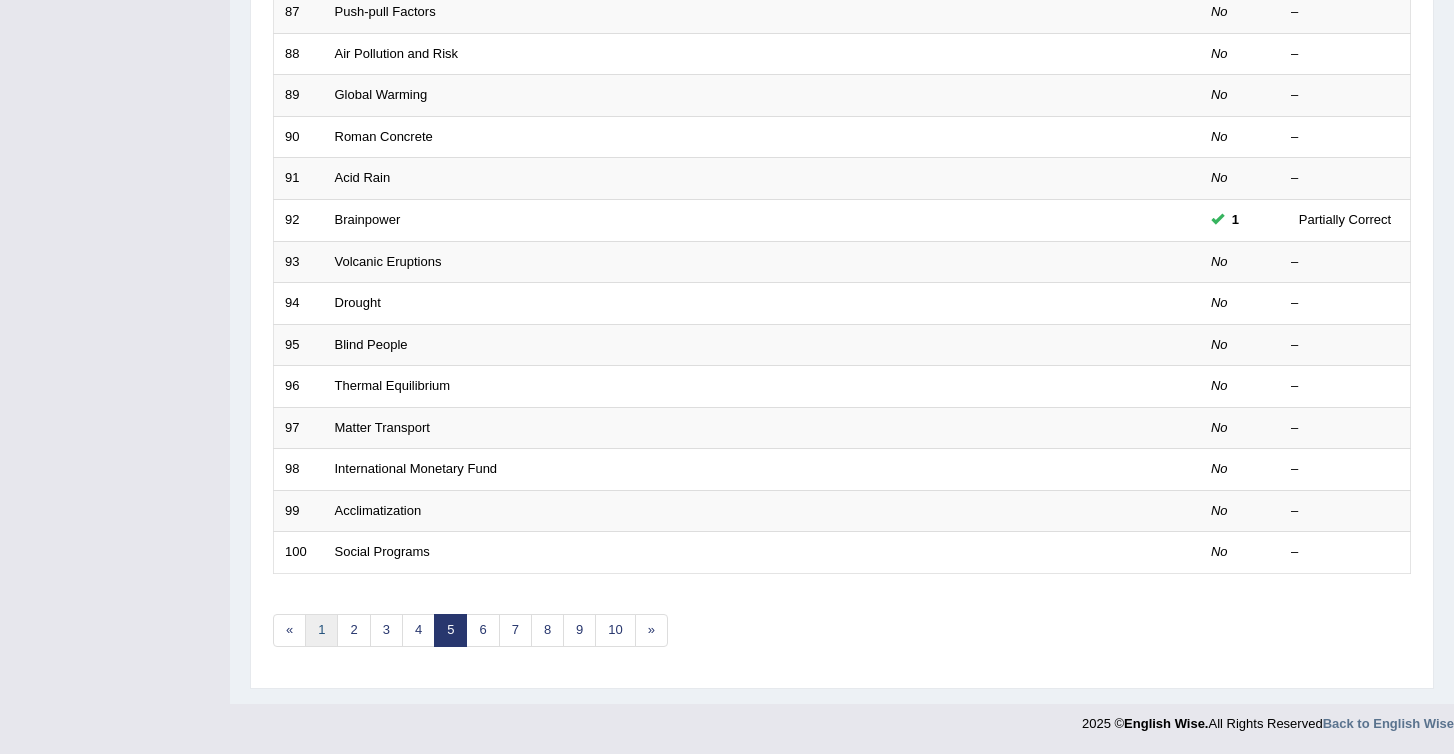 click on "1" at bounding box center [321, 630] 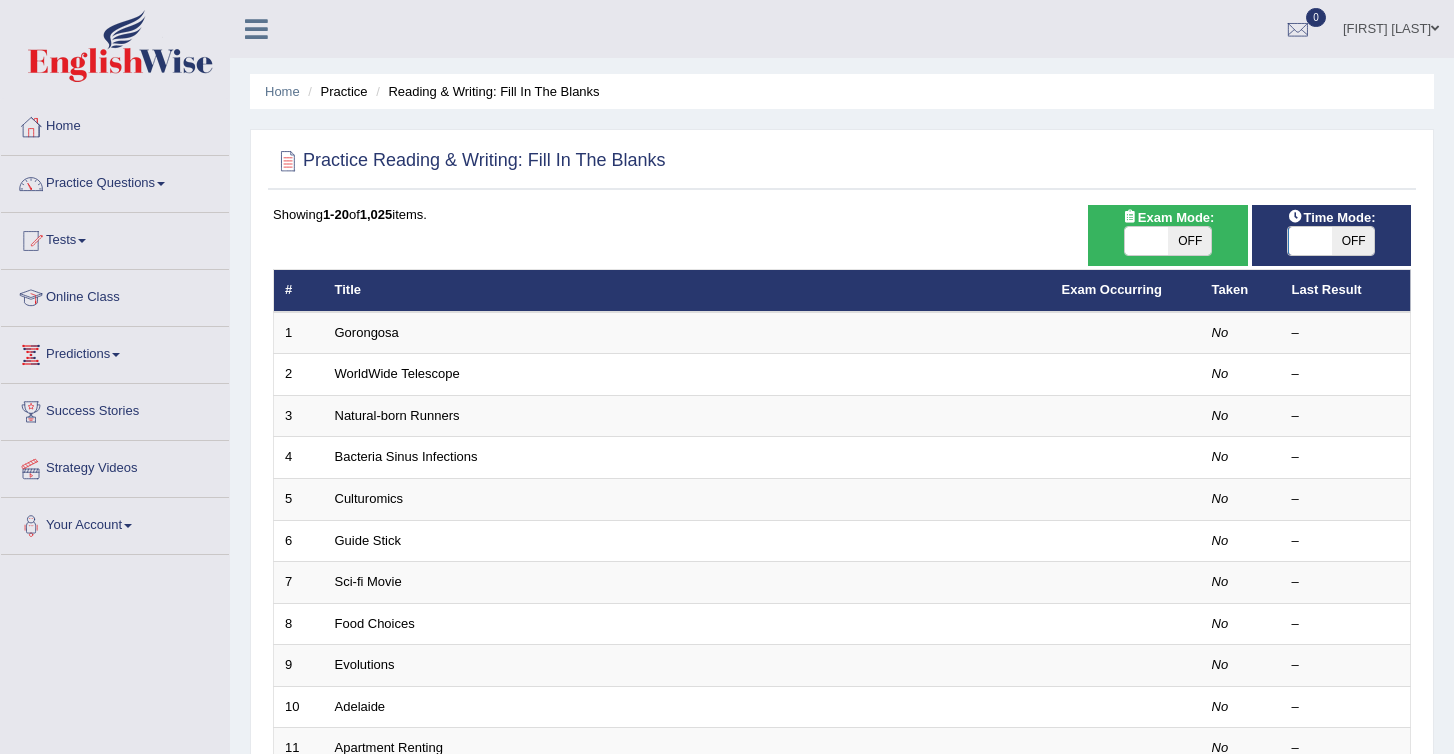 scroll, scrollTop: 0, scrollLeft: 0, axis: both 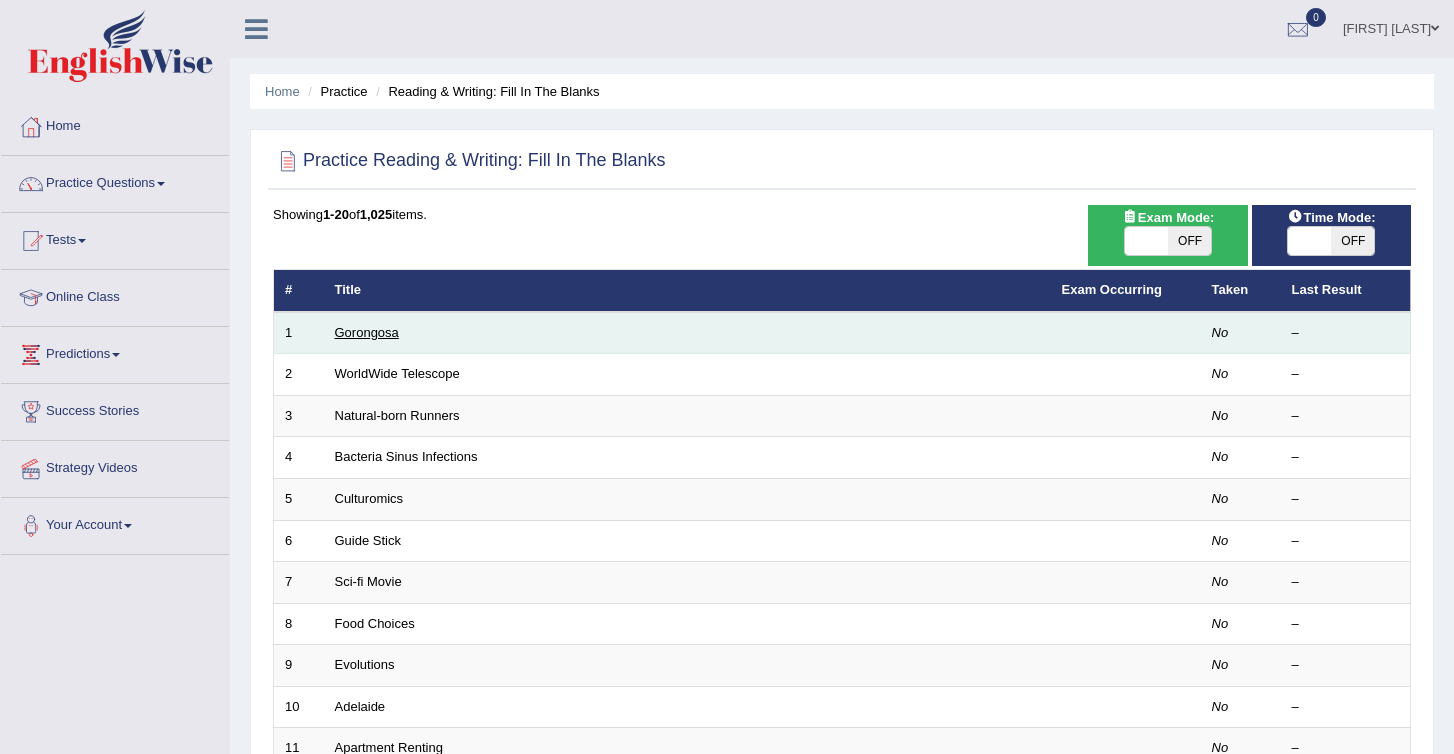 click on "Gorongosa" at bounding box center (367, 332) 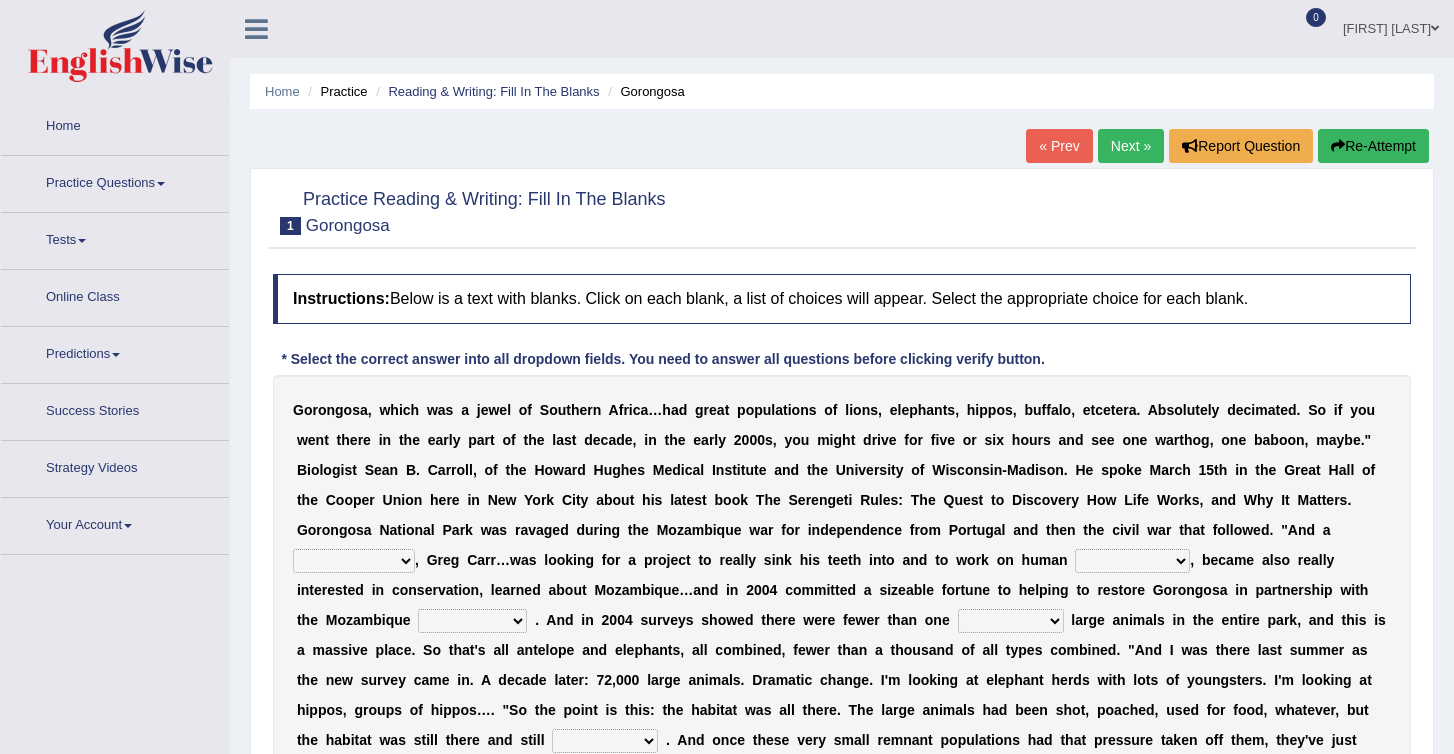 scroll, scrollTop: 0, scrollLeft: 0, axis: both 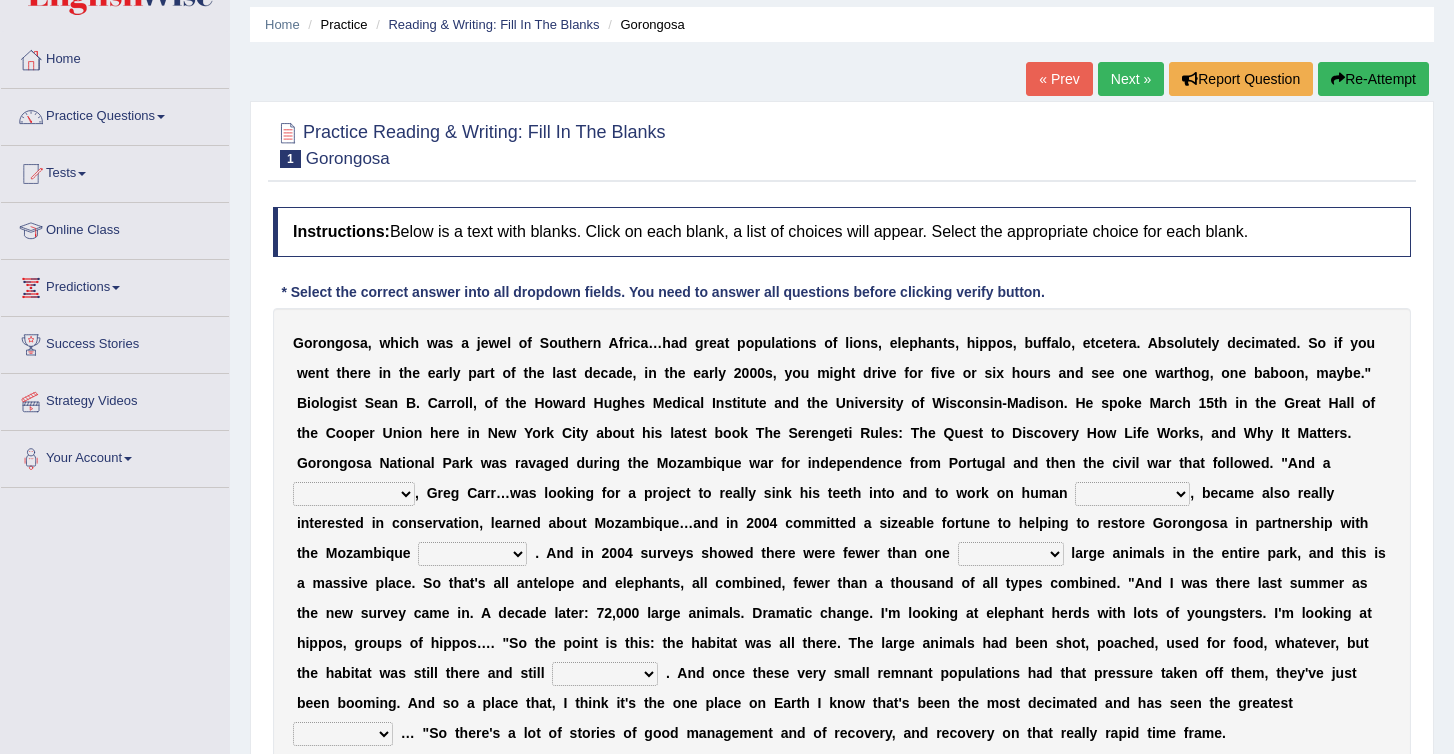 click on "passion solstice ballast philanthropist" at bounding box center [354, 494] 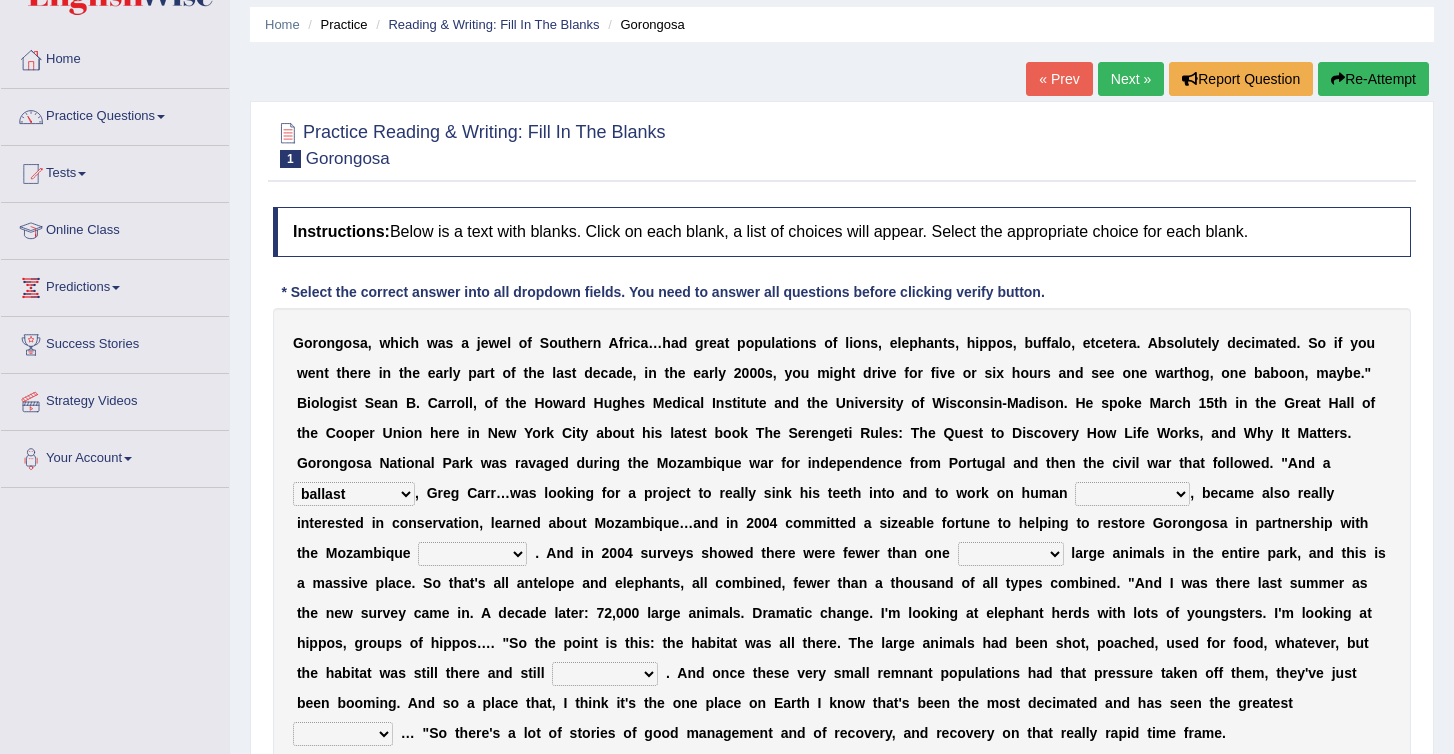 click on "negligence prevalence development malevolence" at bounding box center [1132, 494] 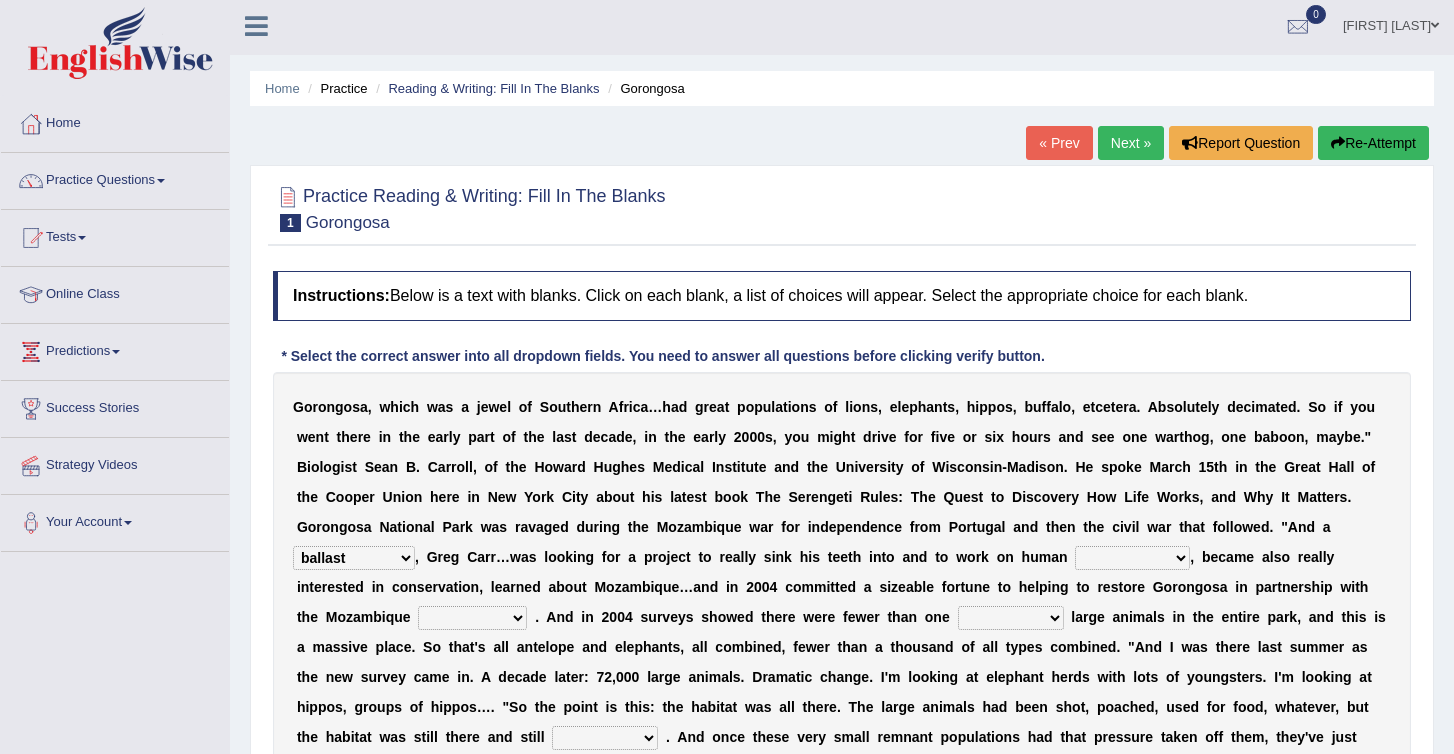 scroll, scrollTop: 0, scrollLeft: 0, axis: both 